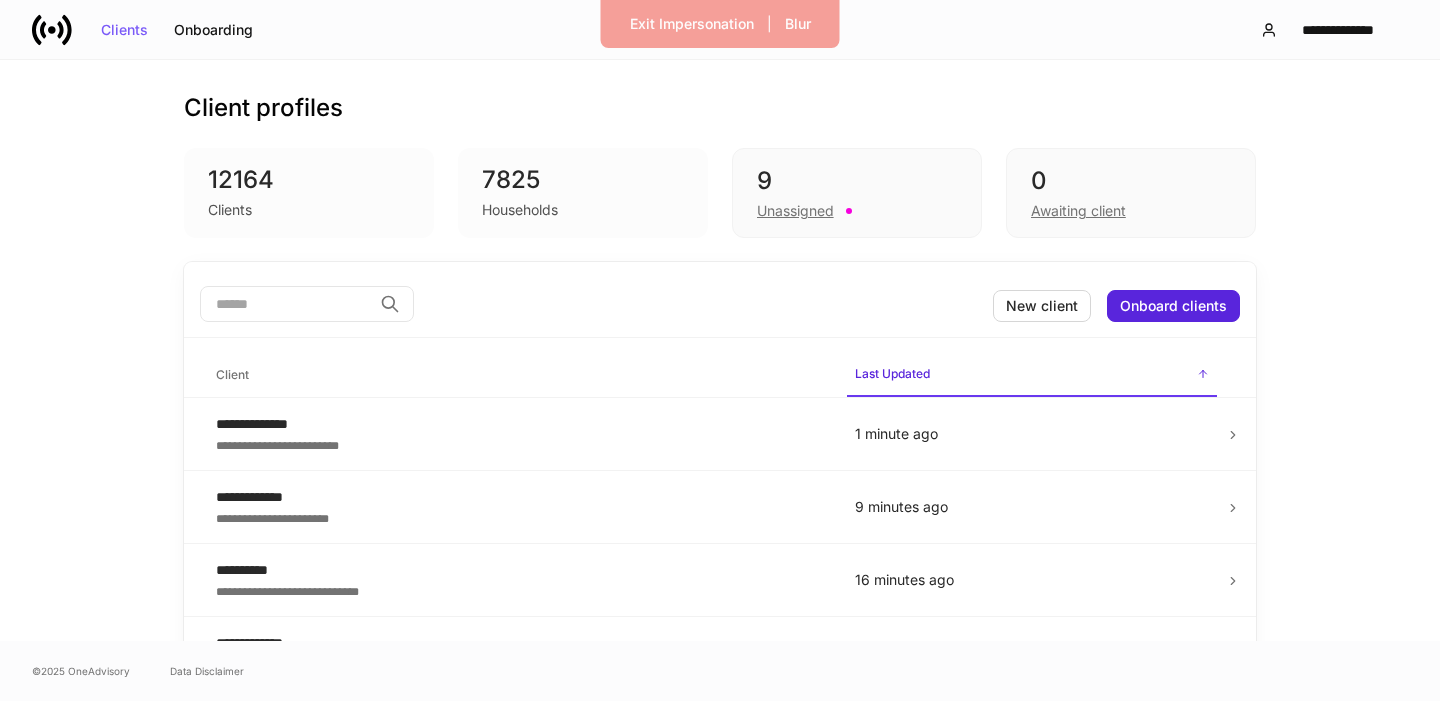 scroll, scrollTop: 0, scrollLeft: 0, axis: both 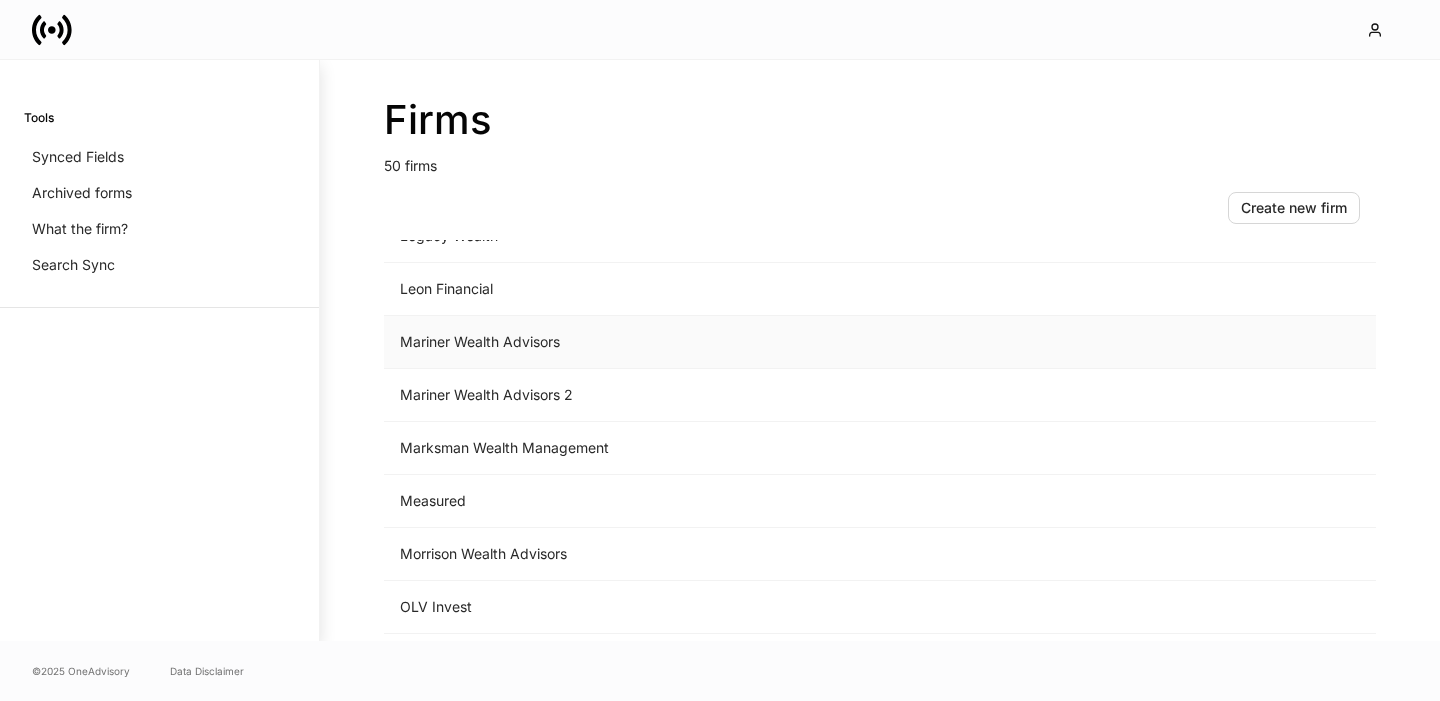 click on "Mariner Wealth Advisors" at bounding box center (714, 342) 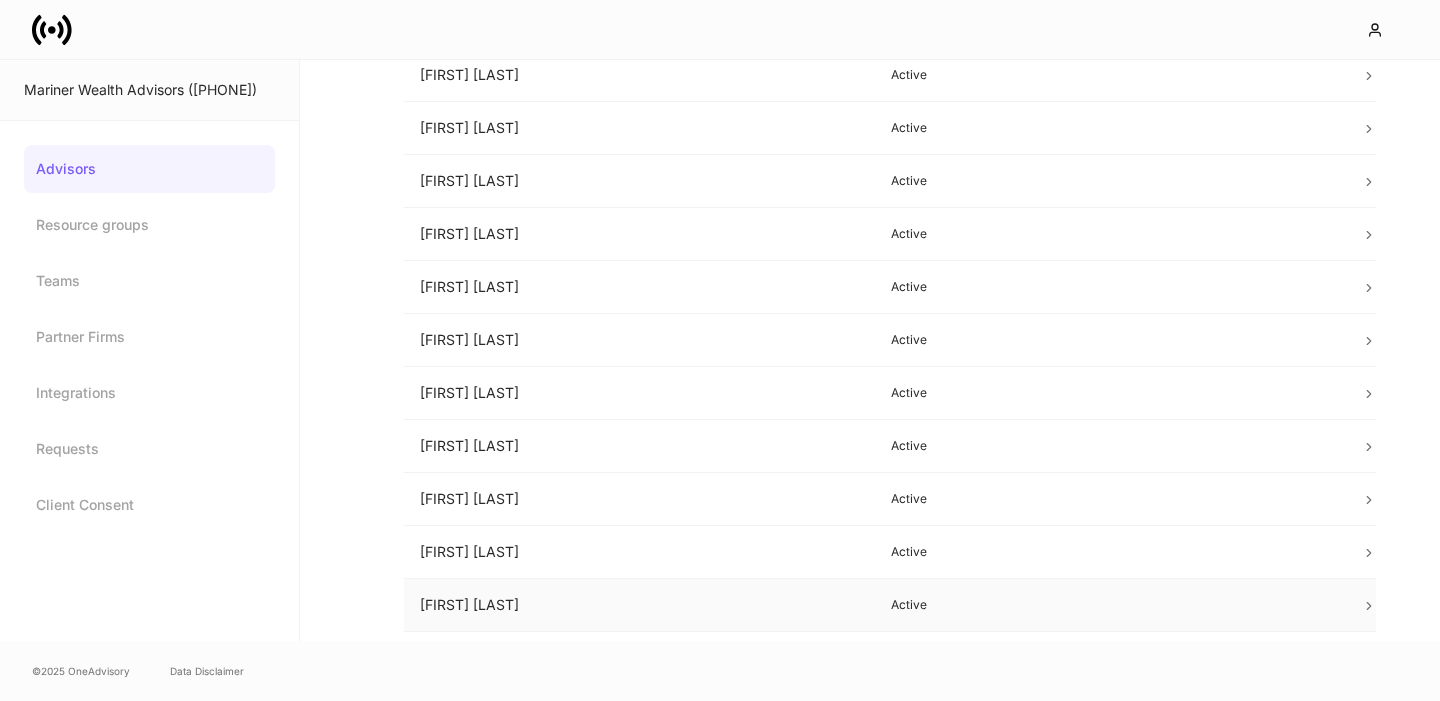 scroll, scrollTop: 259, scrollLeft: 0, axis: vertical 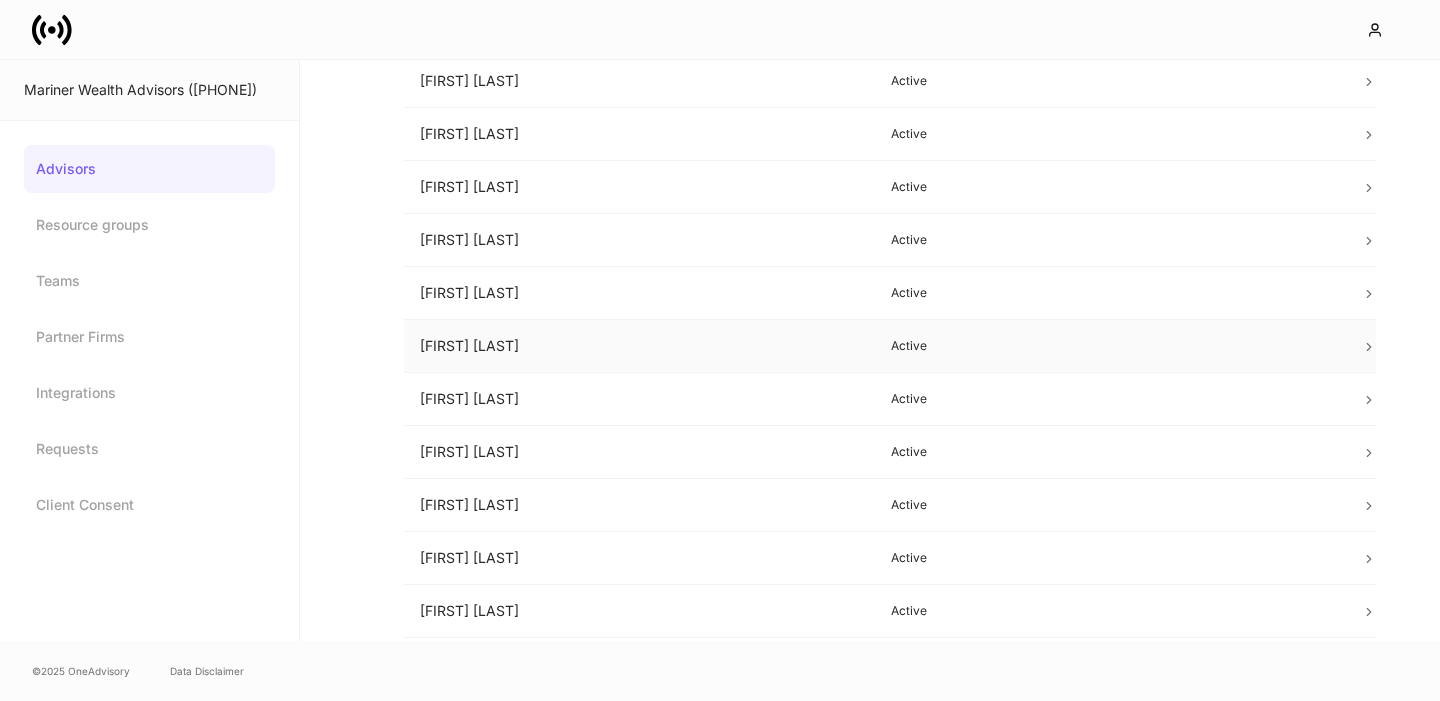 click on "[FIRST] [LAST]" at bounding box center [639, 346] 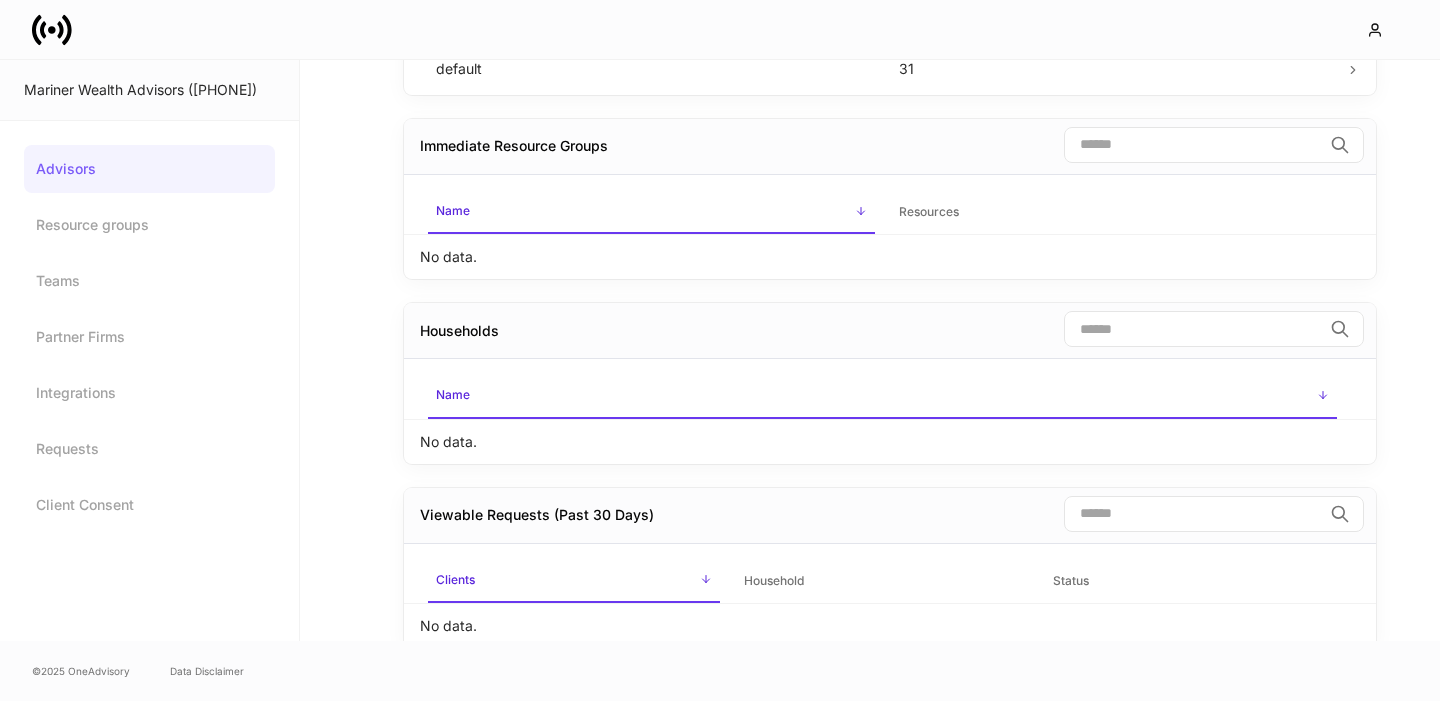 scroll, scrollTop: 0, scrollLeft: 0, axis: both 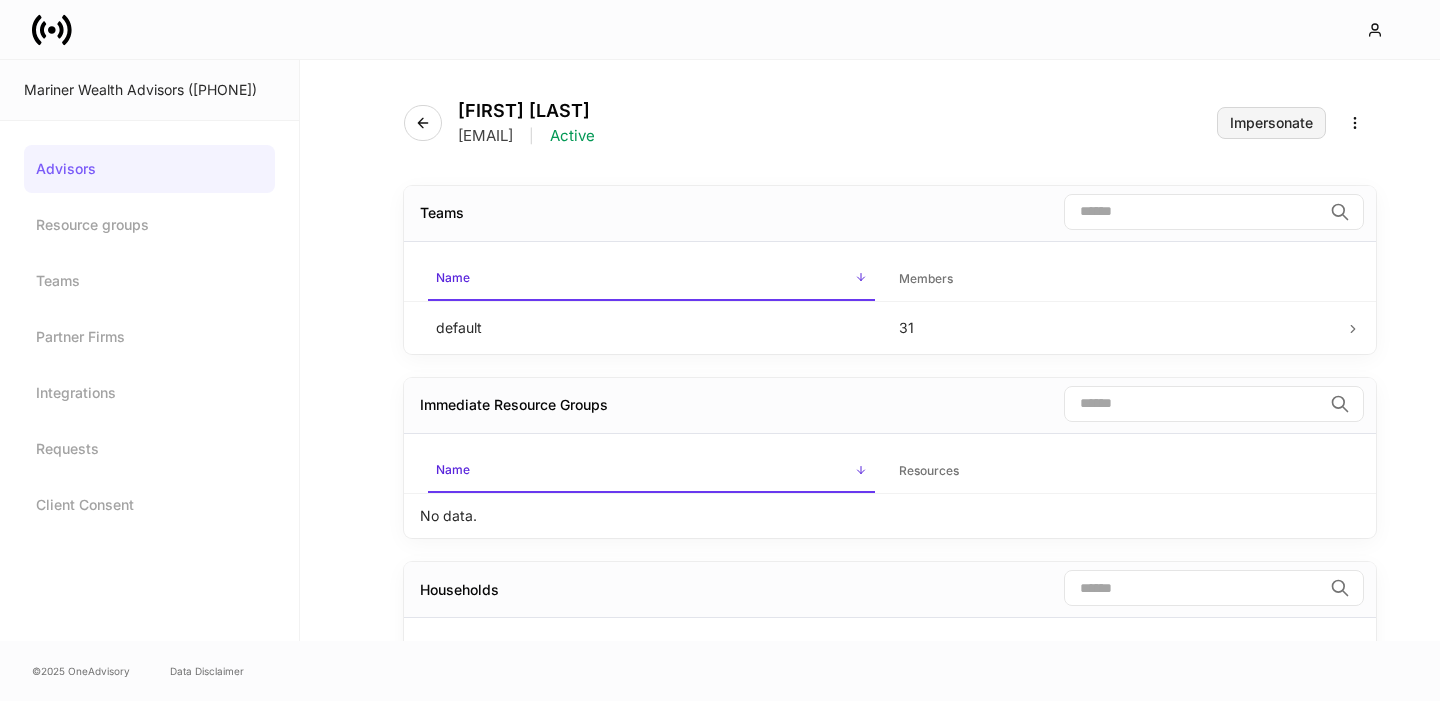 click on "Impersonate" at bounding box center [1271, 123] 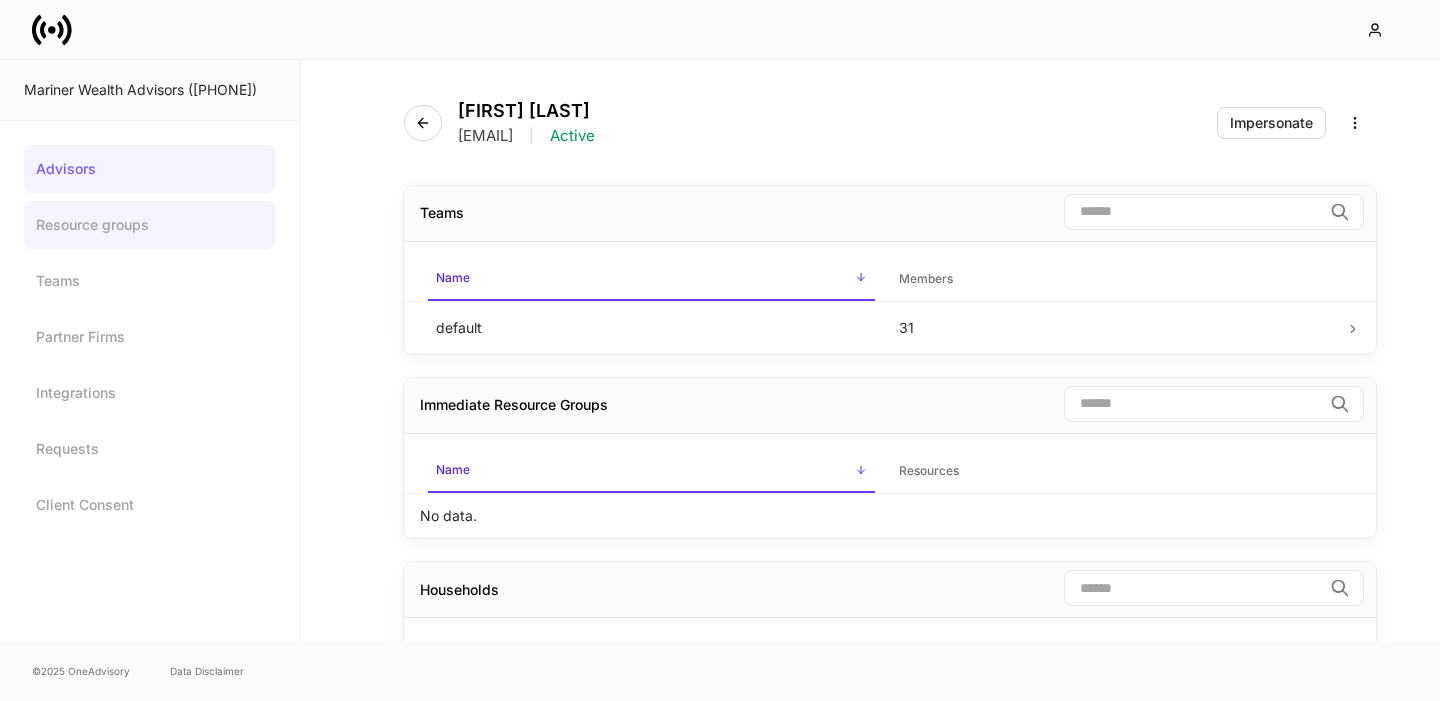 drag, startPoint x: 139, startPoint y: 176, endPoint x: 223, endPoint y: 236, distance: 103.227905 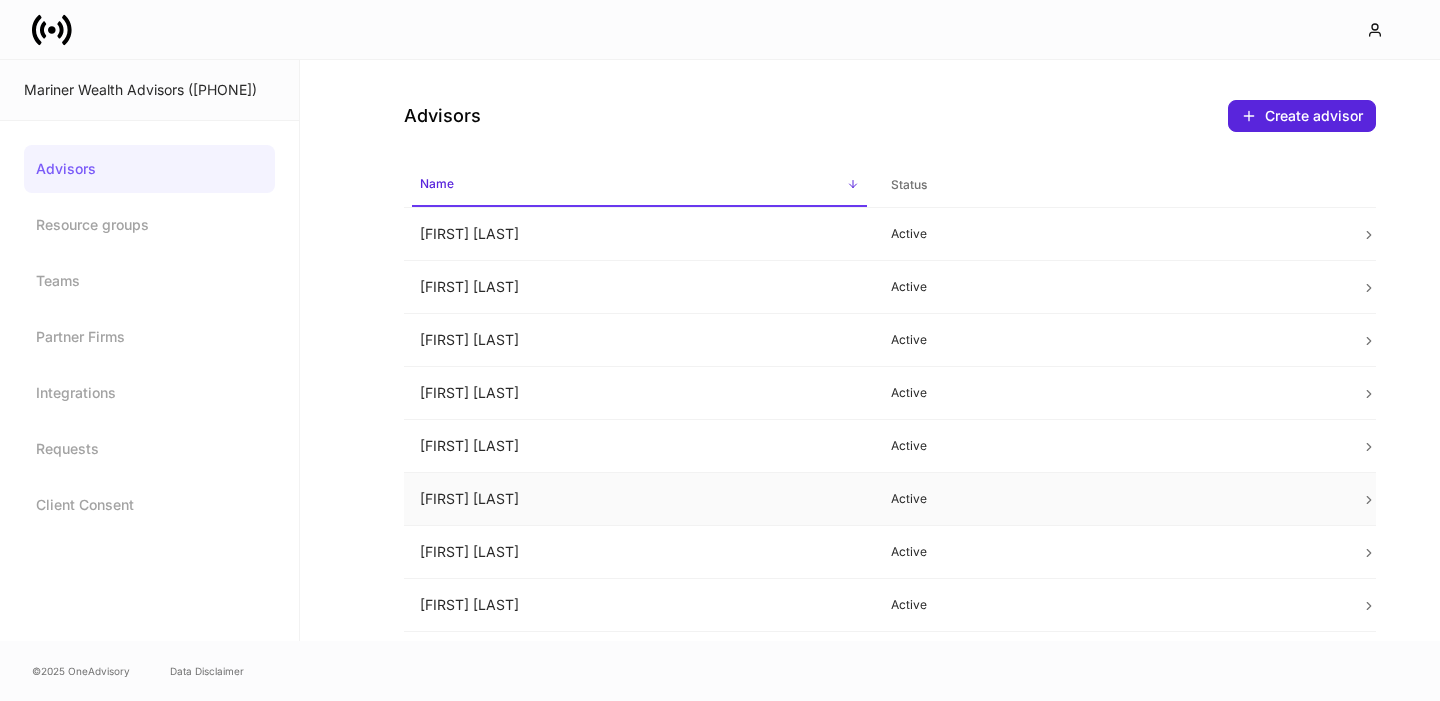 scroll, scrollTop: 112, scrollLeft: 0, axis: vertical 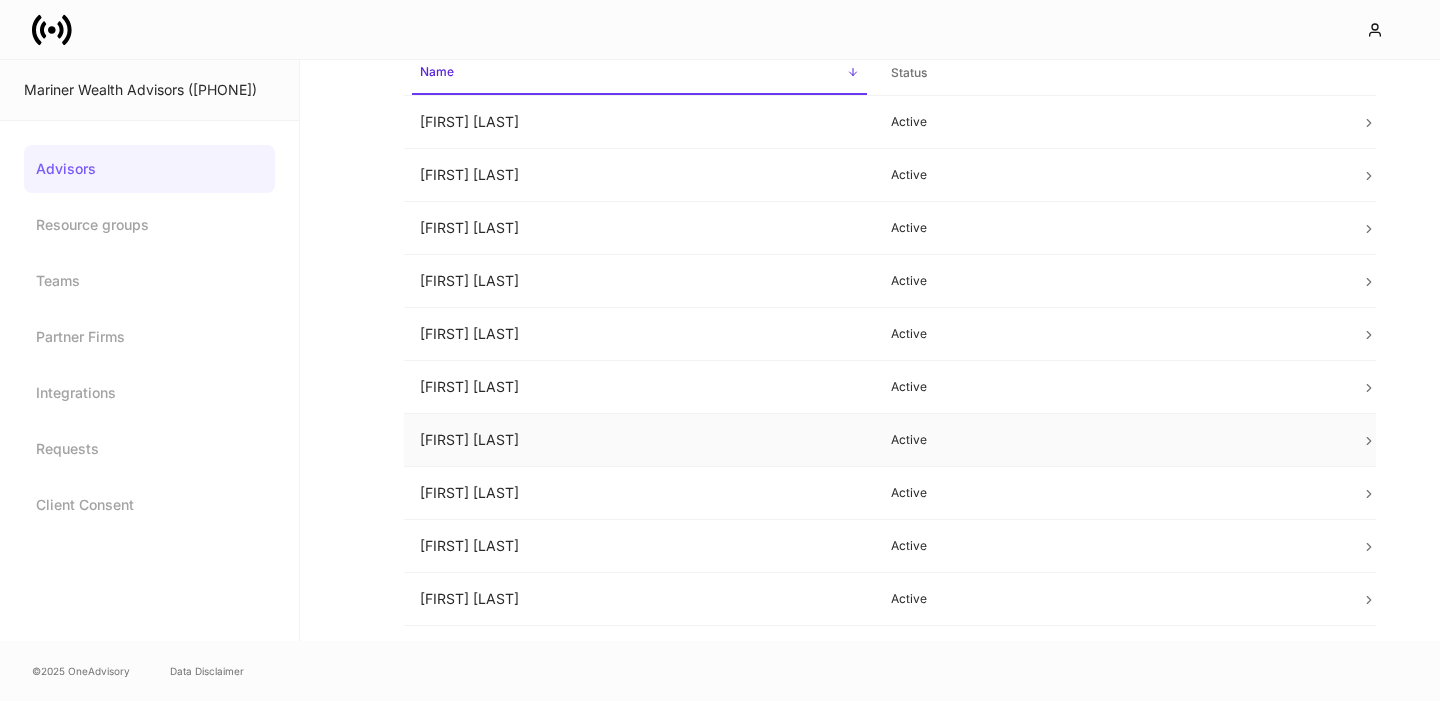click on "[FIRST] [LAST]" at bounding box center (639, 440) 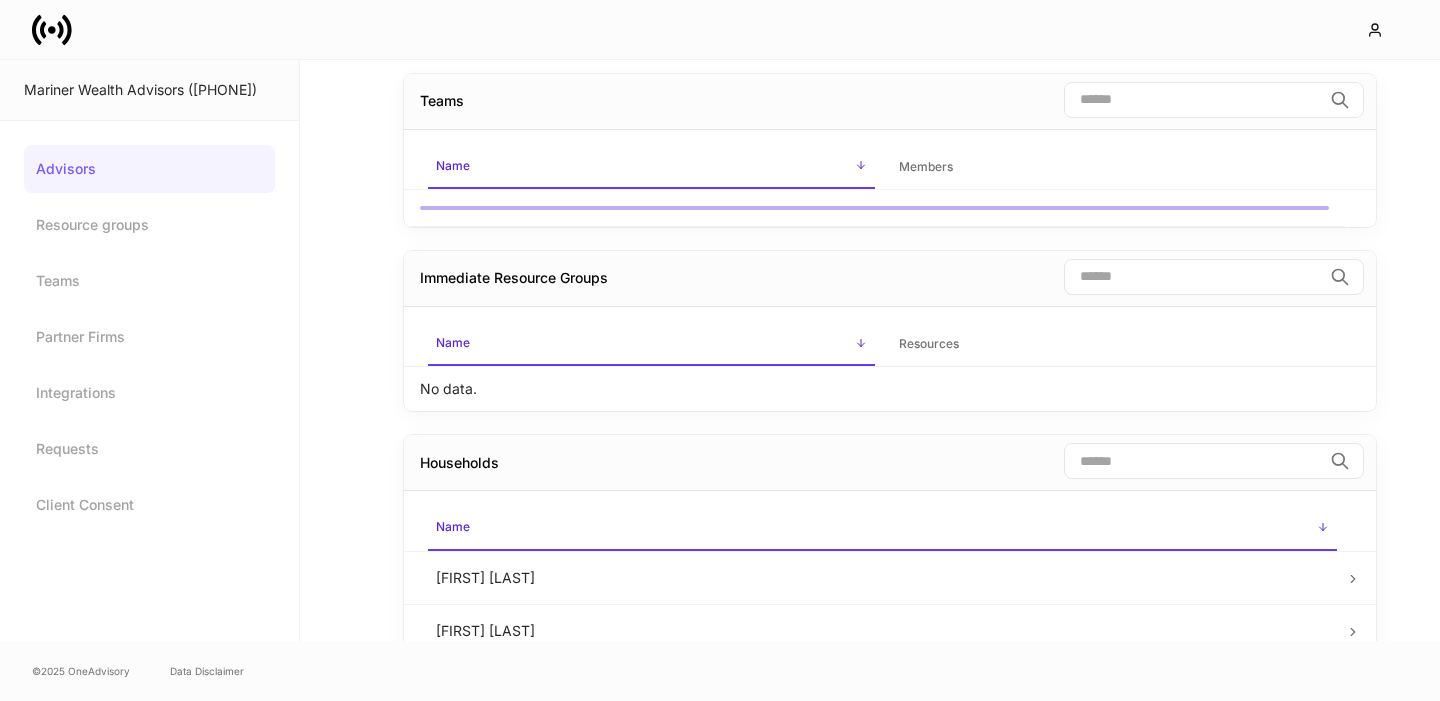 scroll, scrollTop: 0, scrollLeft: 0, axis: both 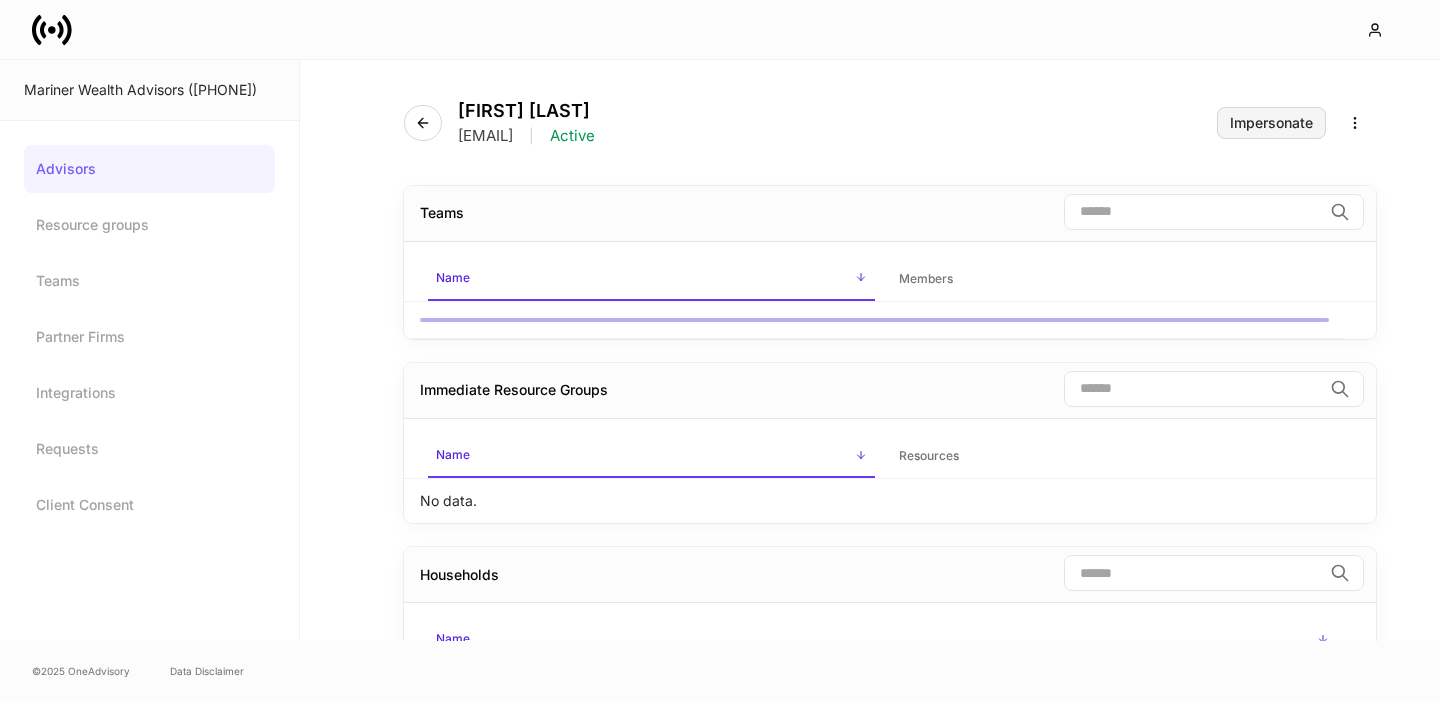click on "Impersonate" at bounding box center [1271, 123] 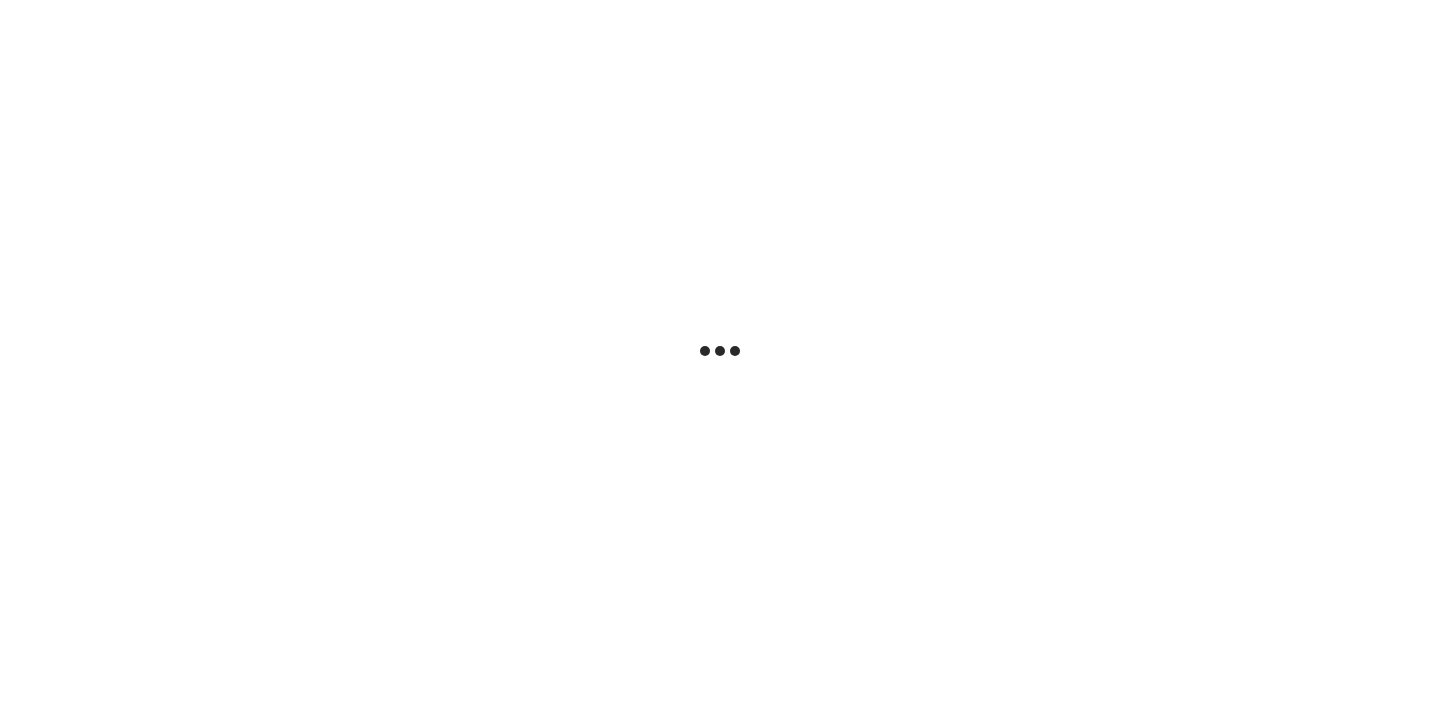 scroll, scrollTop: 0, scrollLeft: 0, axis: both 